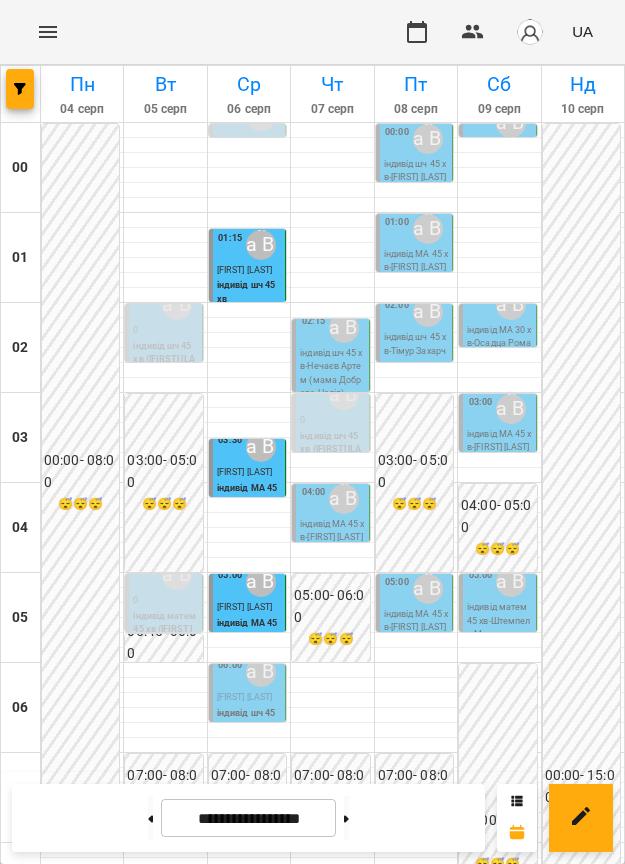 scroll, scrollTop: 0, scrollLeft: 0, axis: both 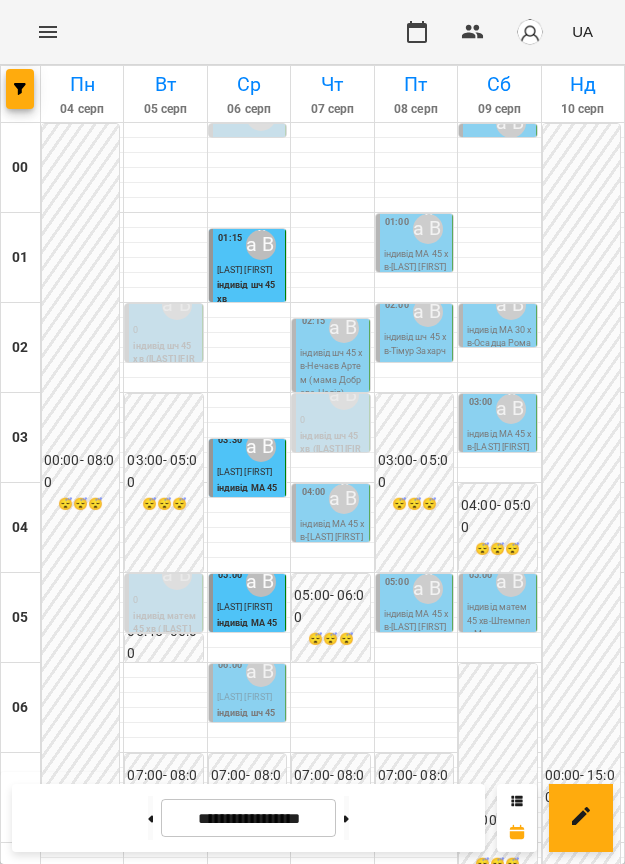 click on "індивід шч 45 хв - Кедрич Ілля" at bounding box center (269, 1893) 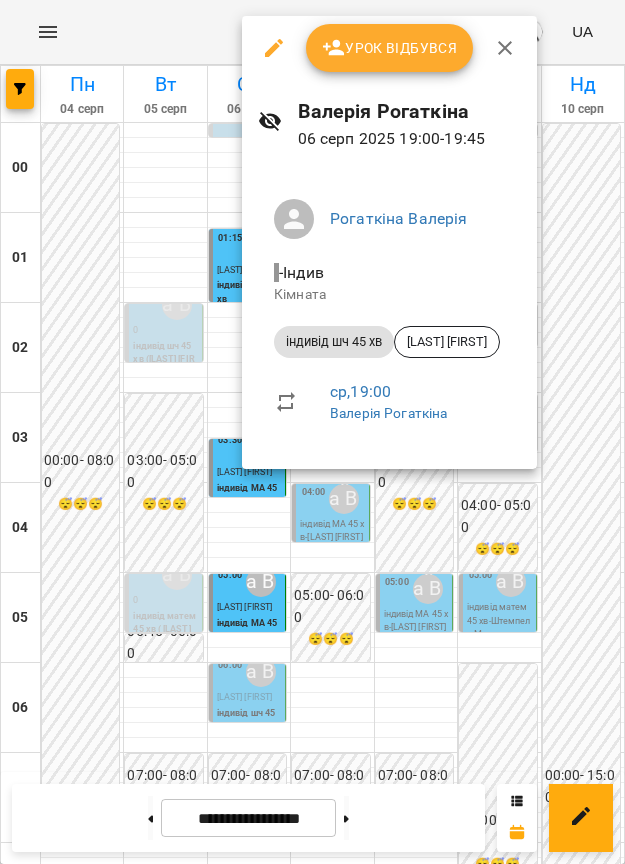 click at bounding box center (312, 432) 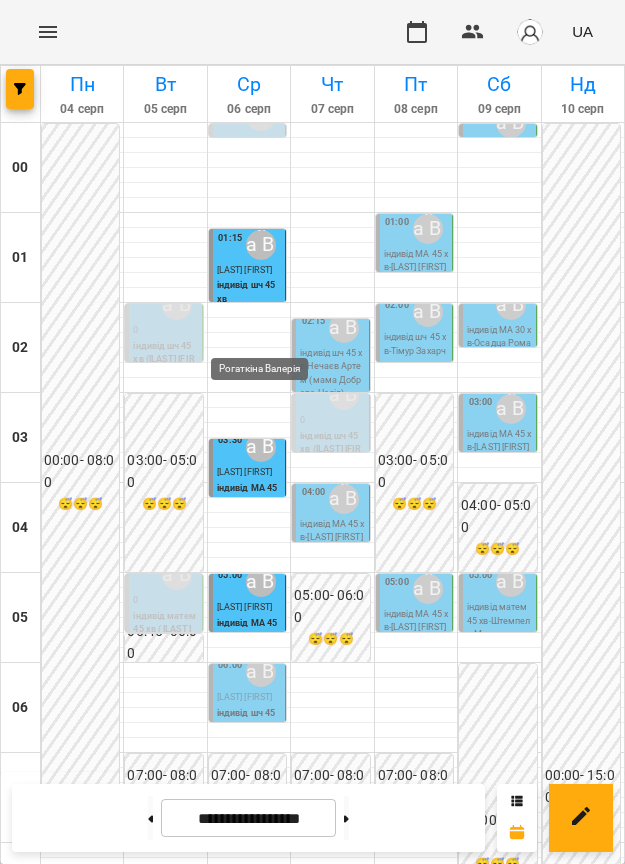 click on "Рогаткіна Валерія" at bounding box center (269, 1834) 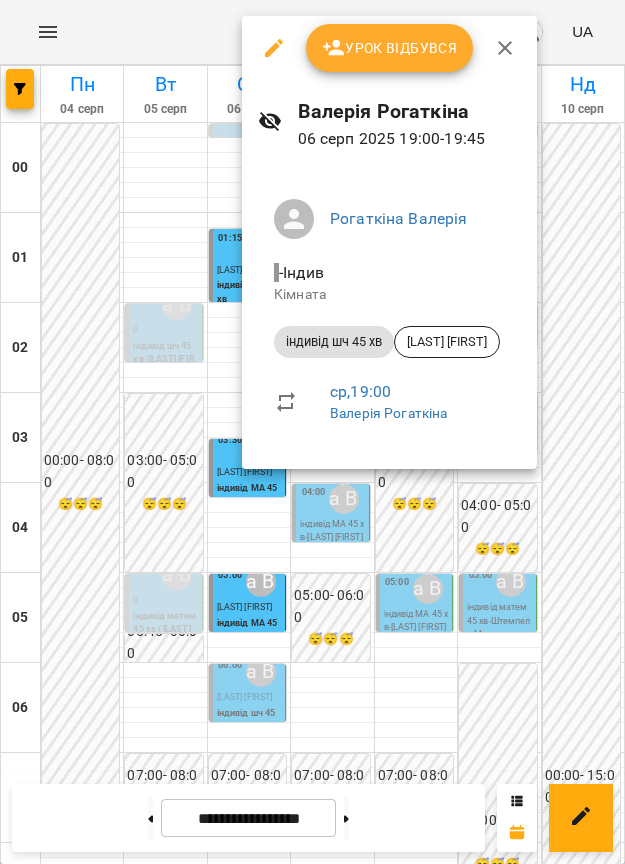 click at bounding box center [312, 432] 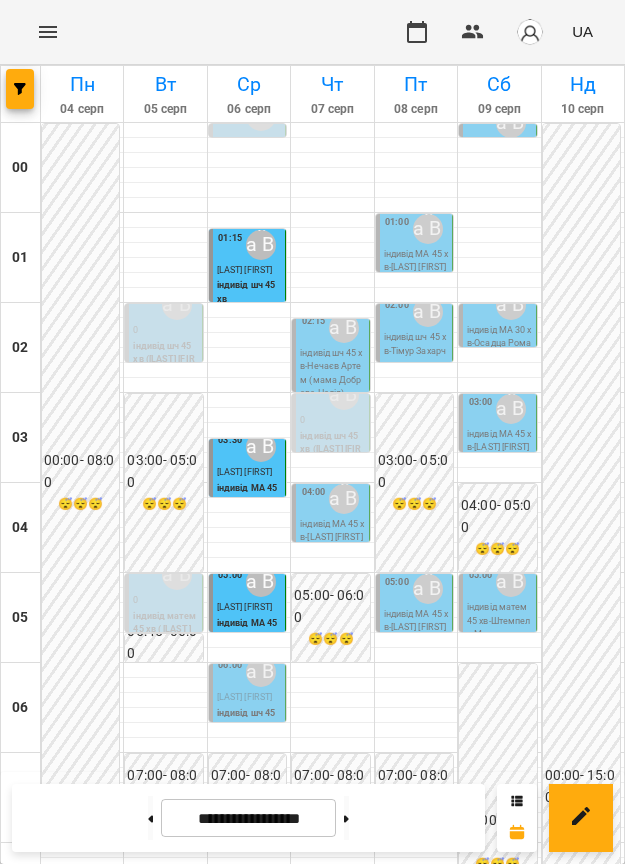 click on "Рудницький Ігор" at bounding box center [249, 2227] 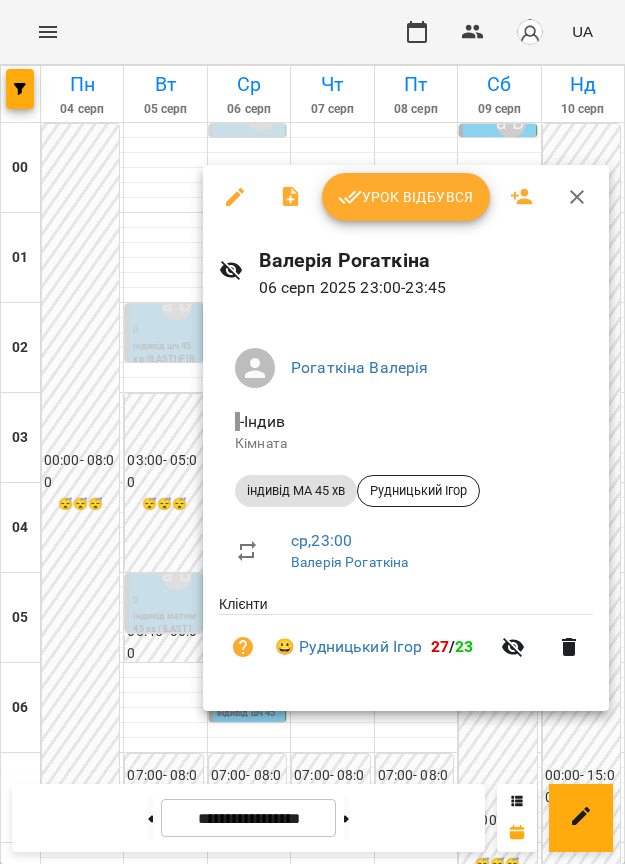 click at bounding box center (312, 432) 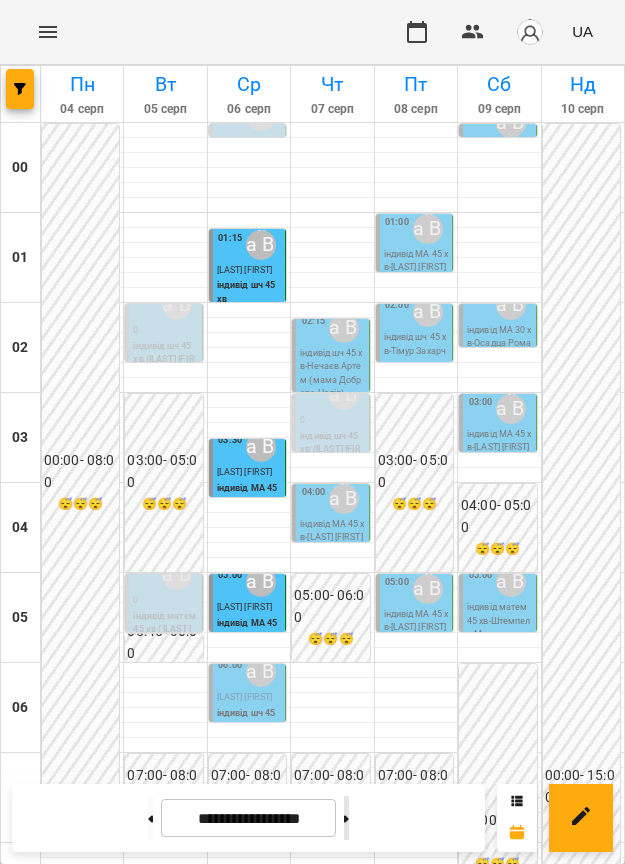 click at bounding box center [346, 818] 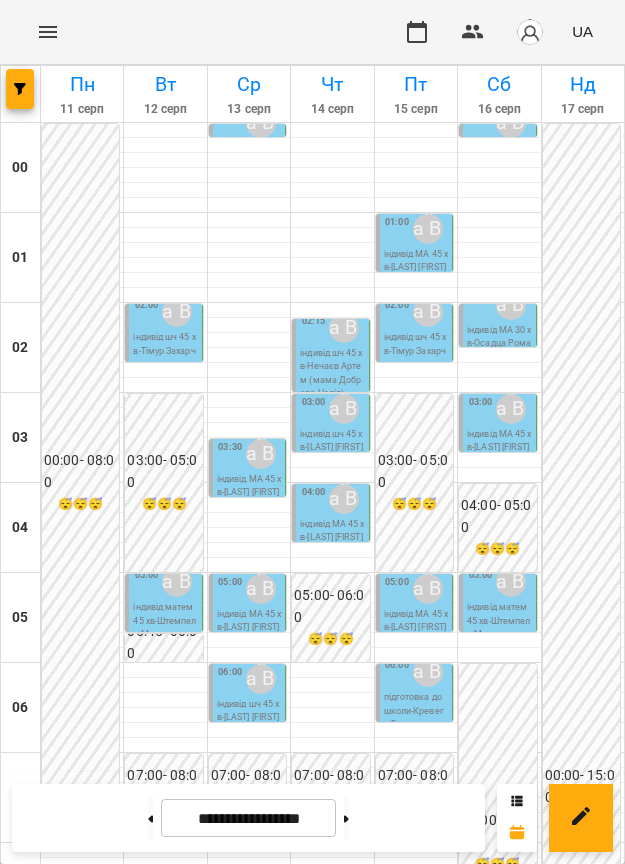 click on "підготовка до школи  (Савченко Валерія)" at bounding box center (165, 2070) 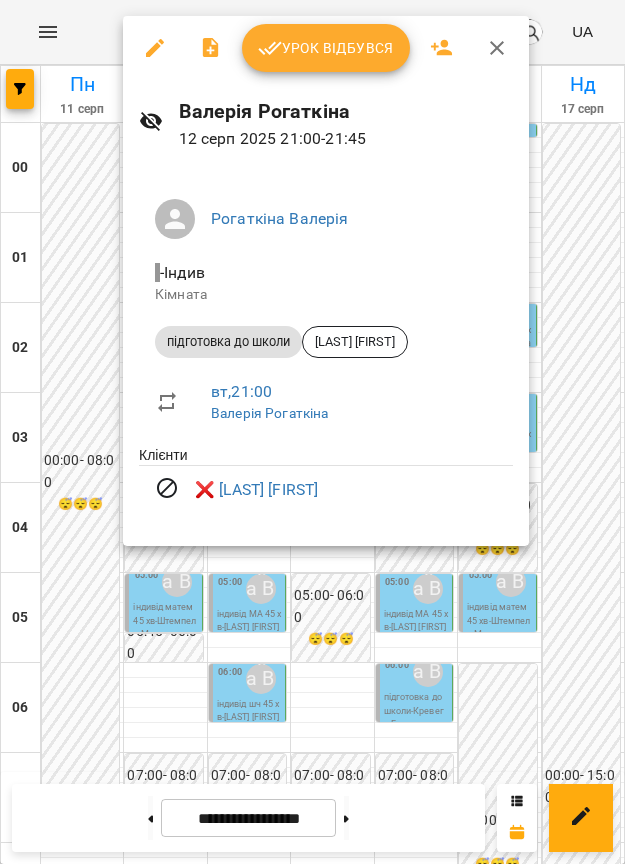 click at bounding box center [312, 432] 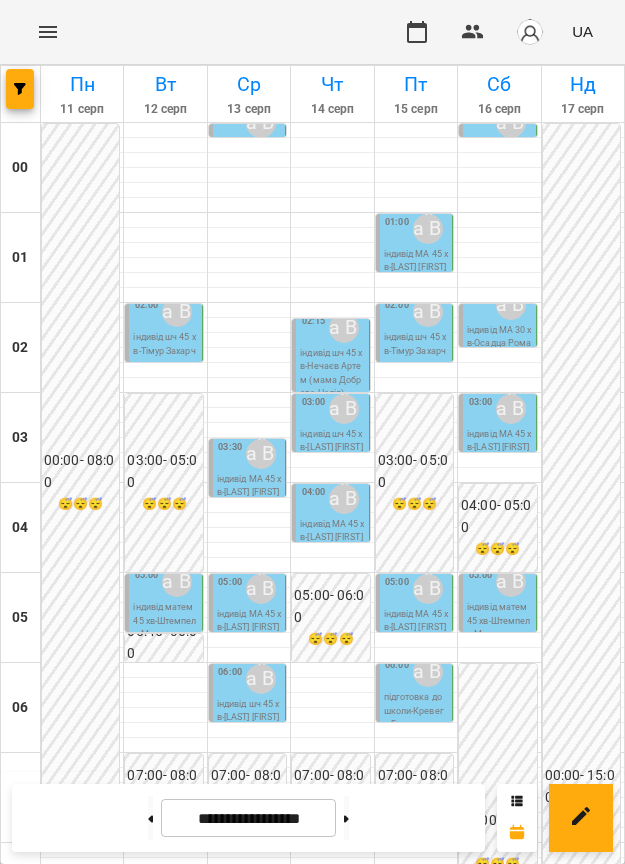 click on "індивід МА 45 хв - Педько Олена" at bounding box center [185, 1983] 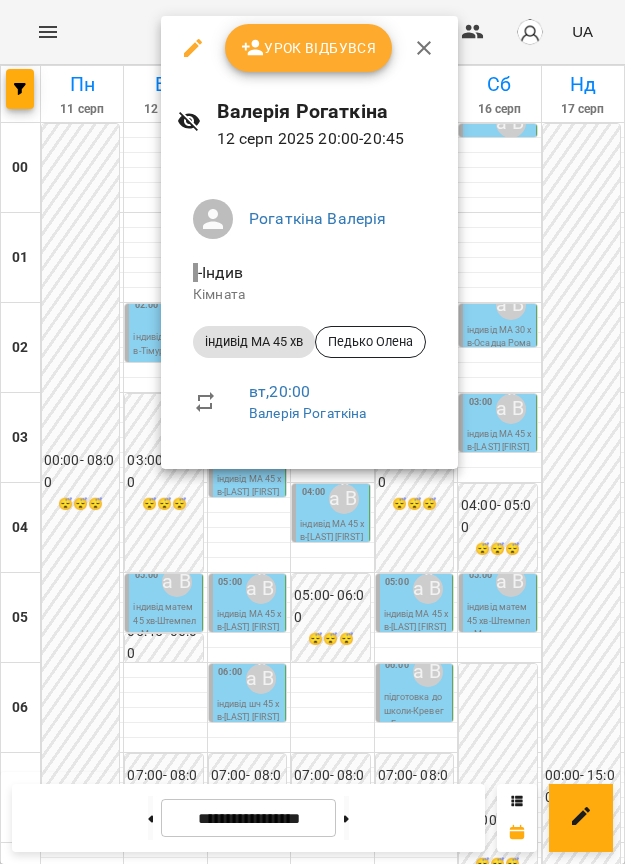 click at bounding box center [312, 432] 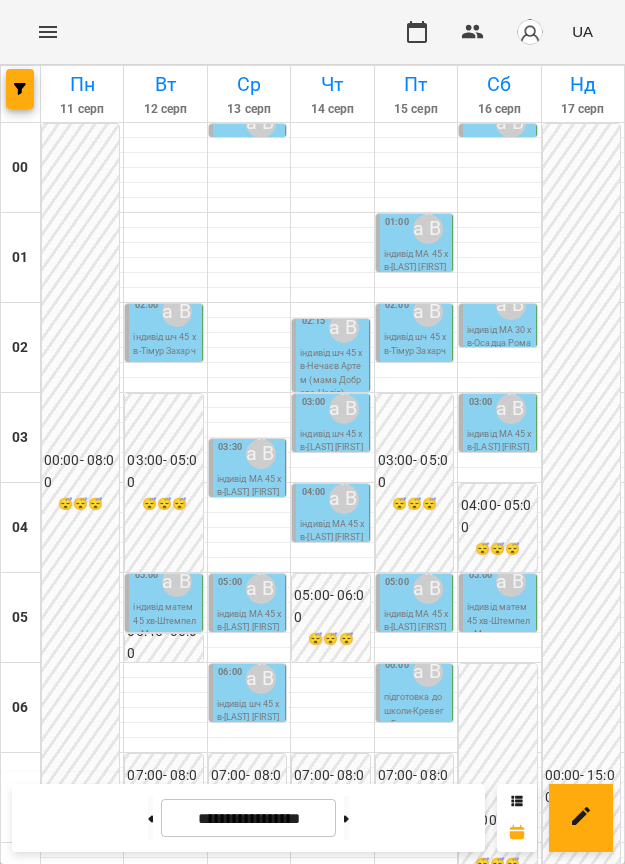 click on "індивід шч 45 хв - Кедрич Ілля" at bounding box center (269, 1893) 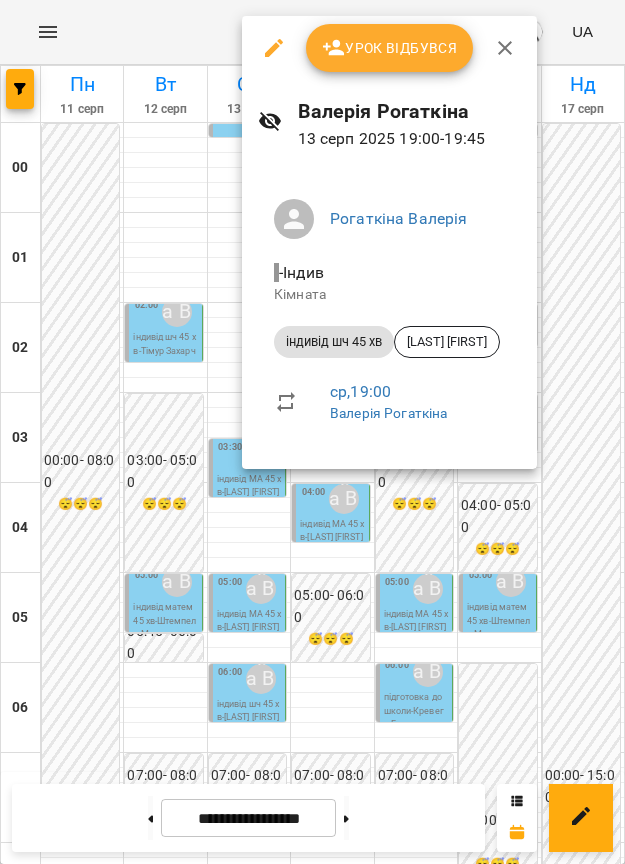 click at bounding box center (312, 432) 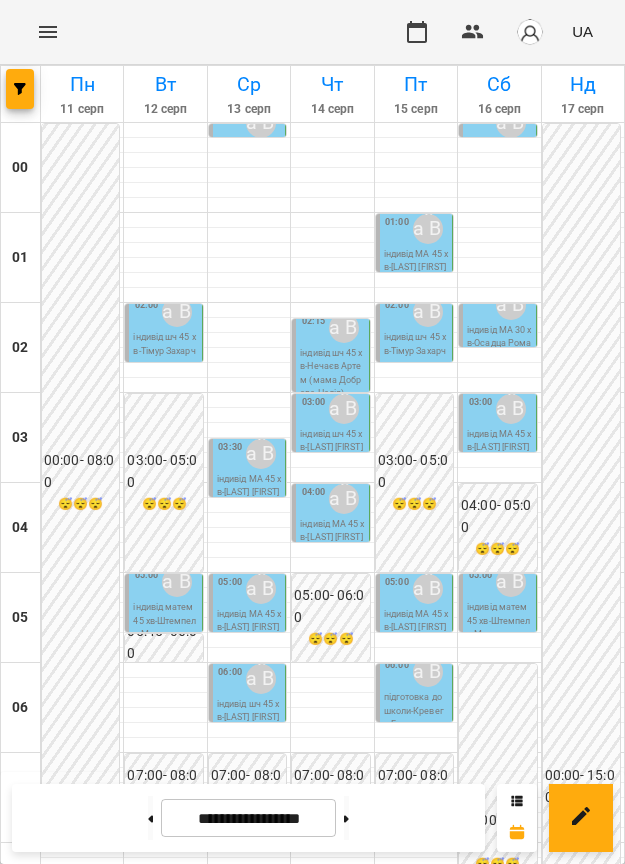 scroll, scrollTop: 0, scrollLeft: 0, axis: both 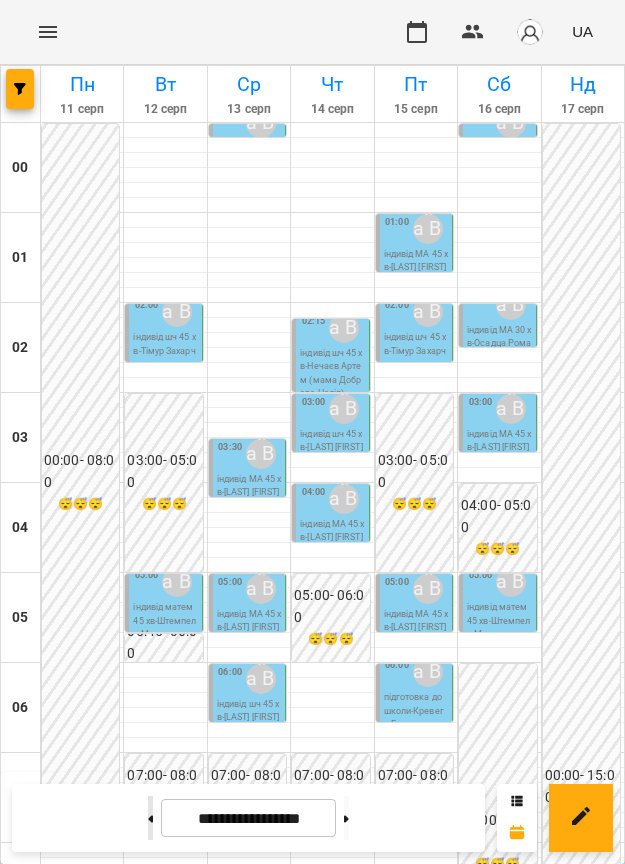 click at bounding box center (150, 818) 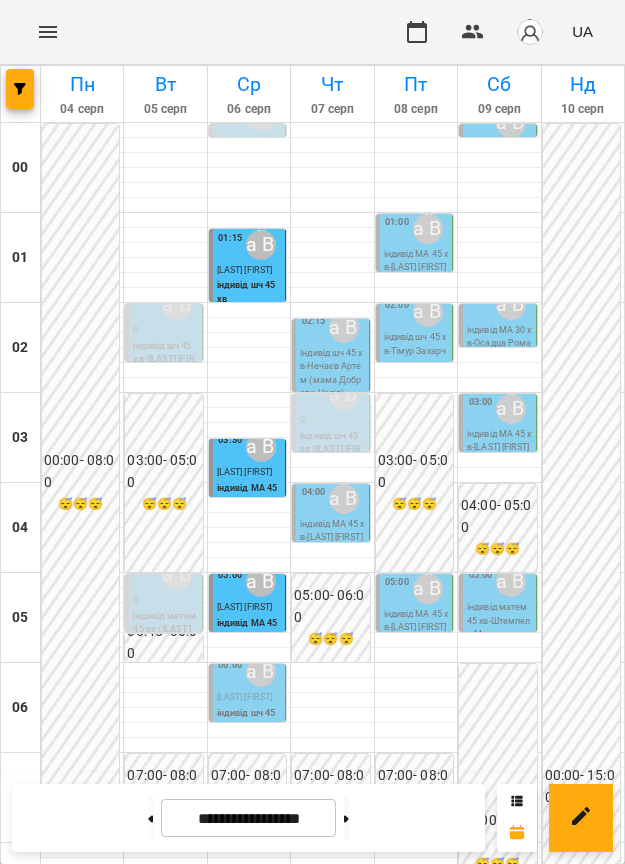 scroll, scrollTop: 1509, scrollLeft: 0, axis: vertical 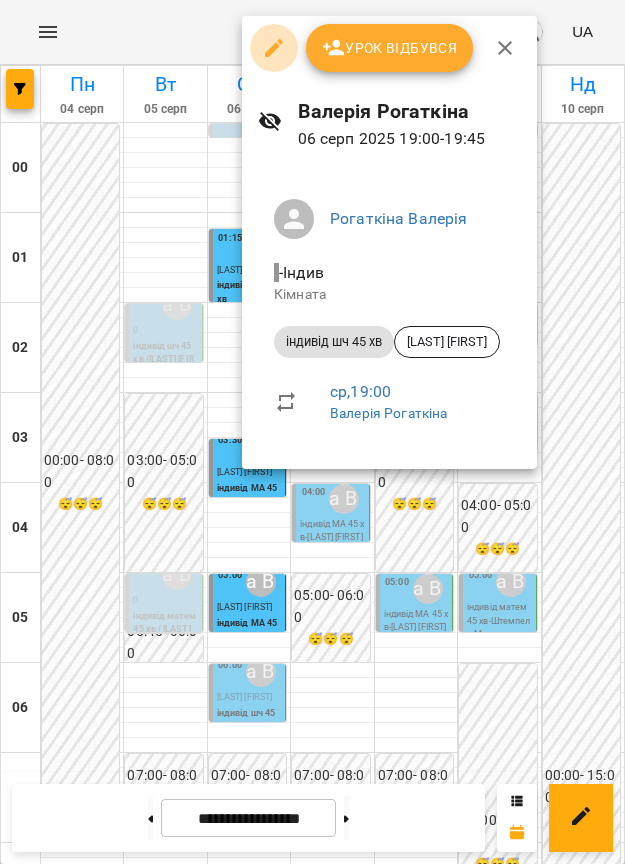 click 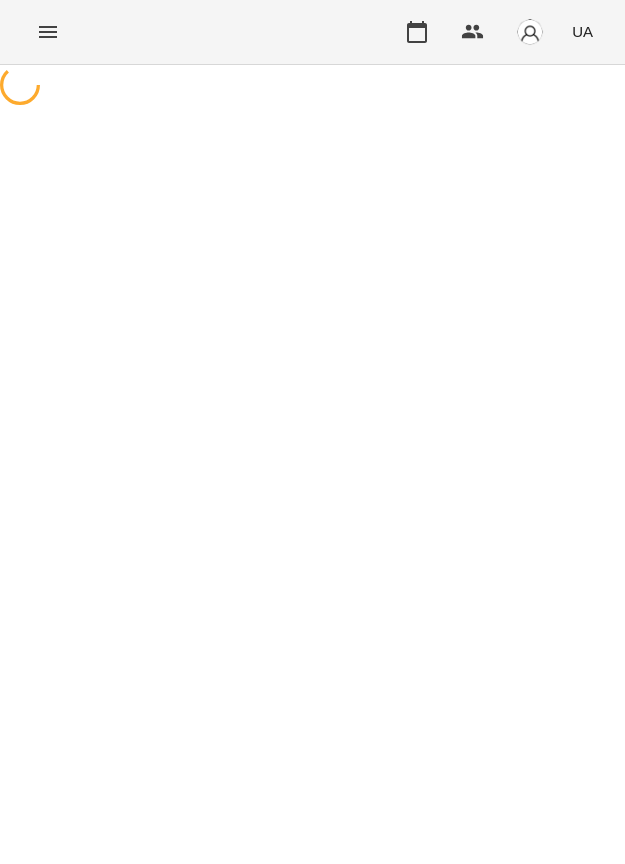 select on "**********" 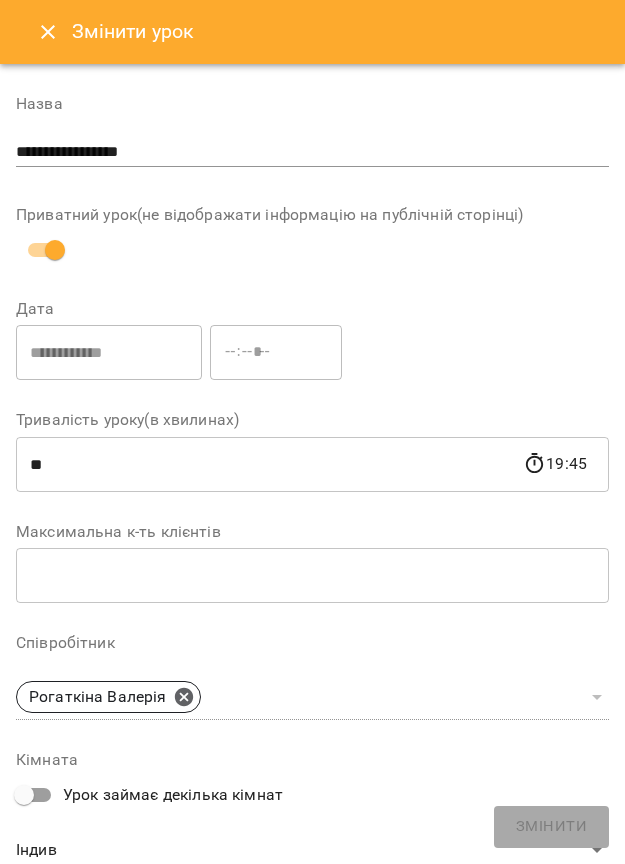 click at bounding box center (48, 32) 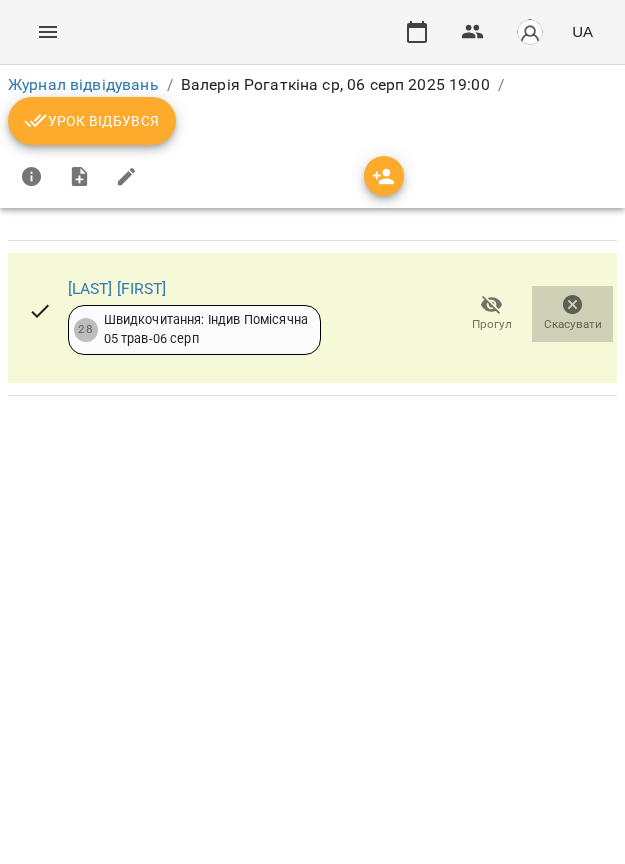 click 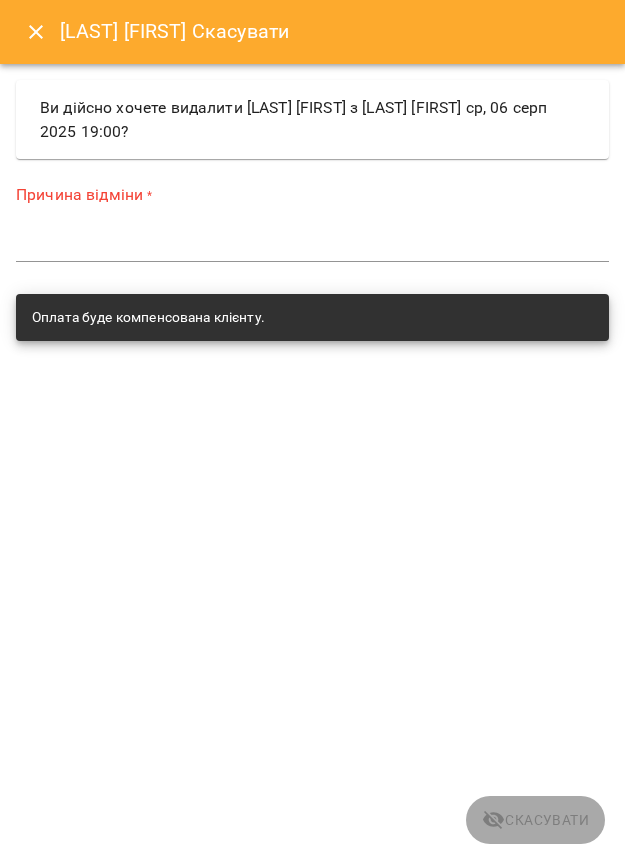 click at bounding box center (312, 245) 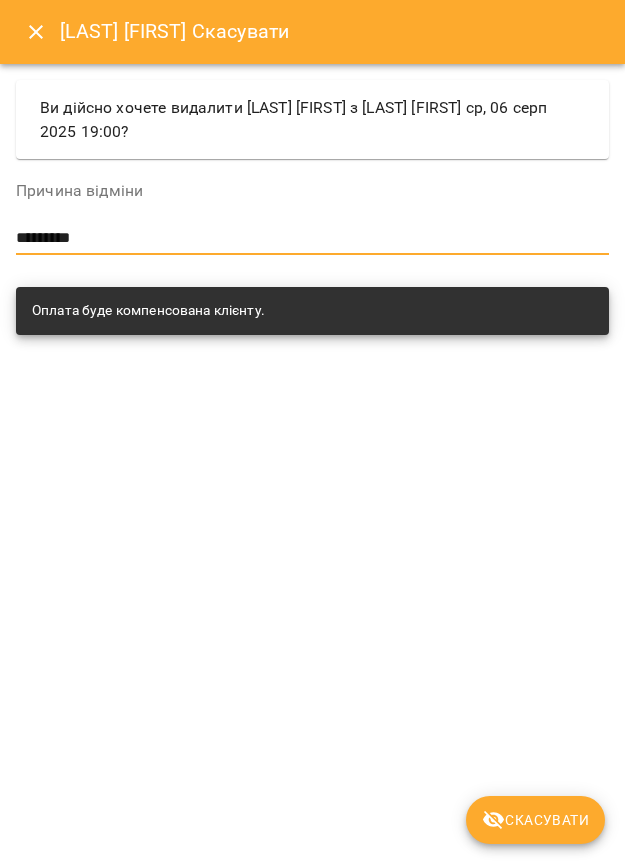 type on "*********" 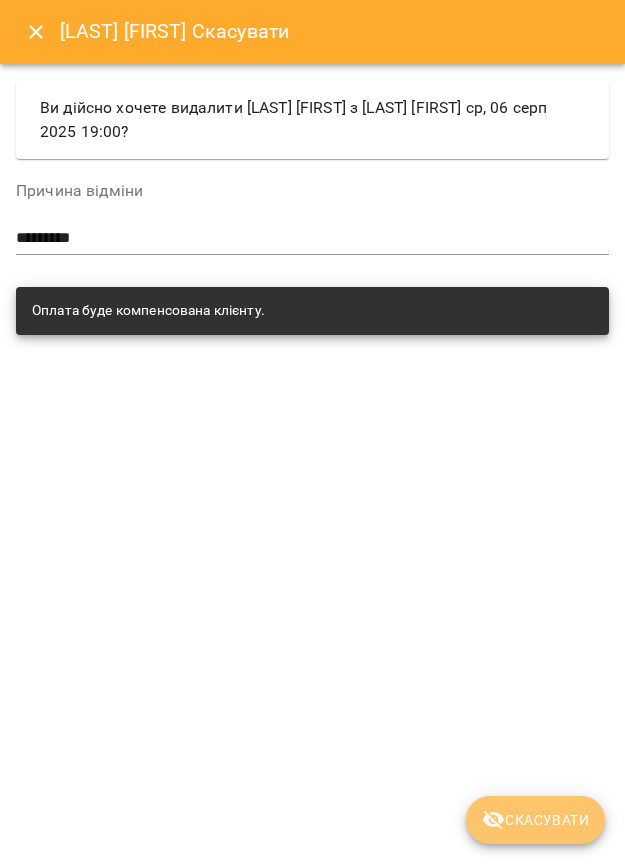 click on "Скасувати" at bounding box center [535, 820] 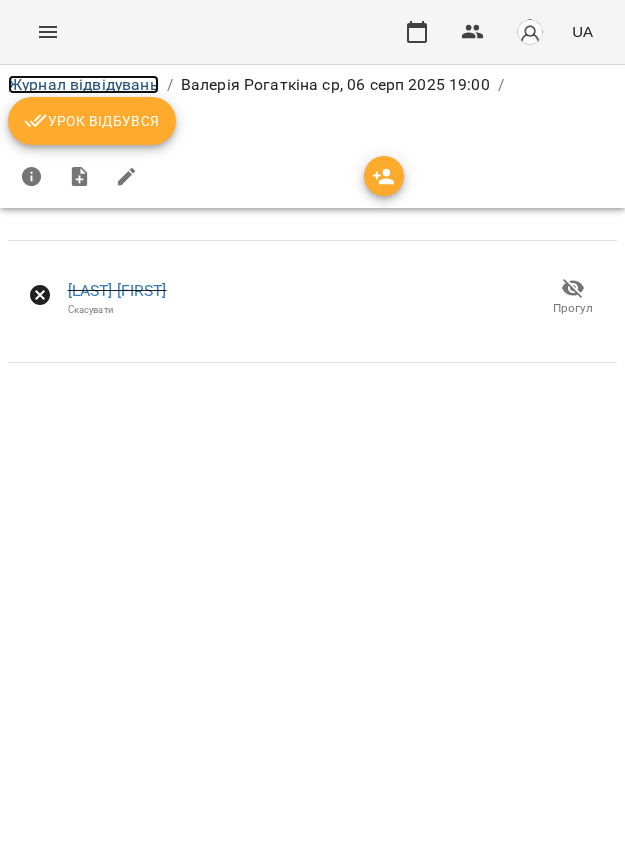 click on "Журнал відвідувань" at bounding box center (83, 84) 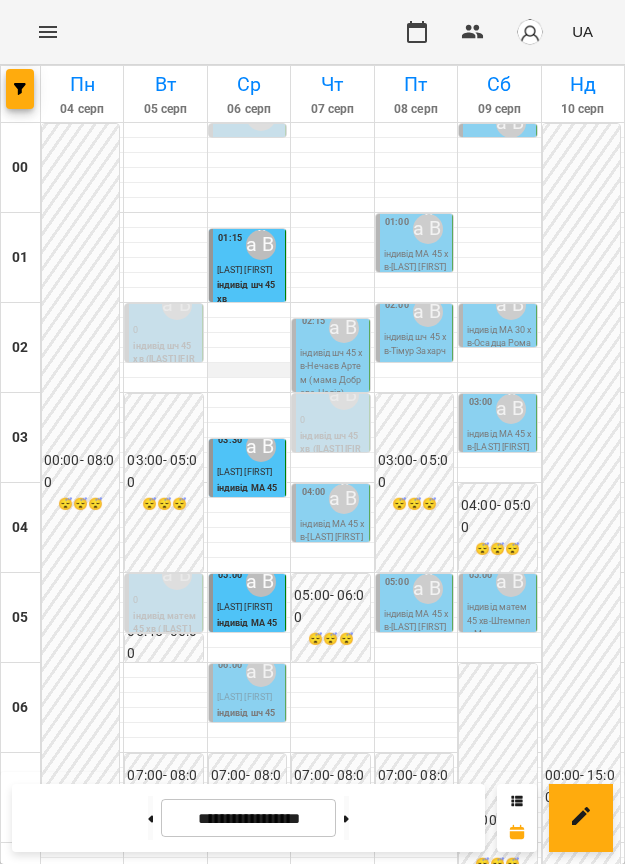 scroll, scrollTop: 250, scrollLeft: 0, axis: vertical 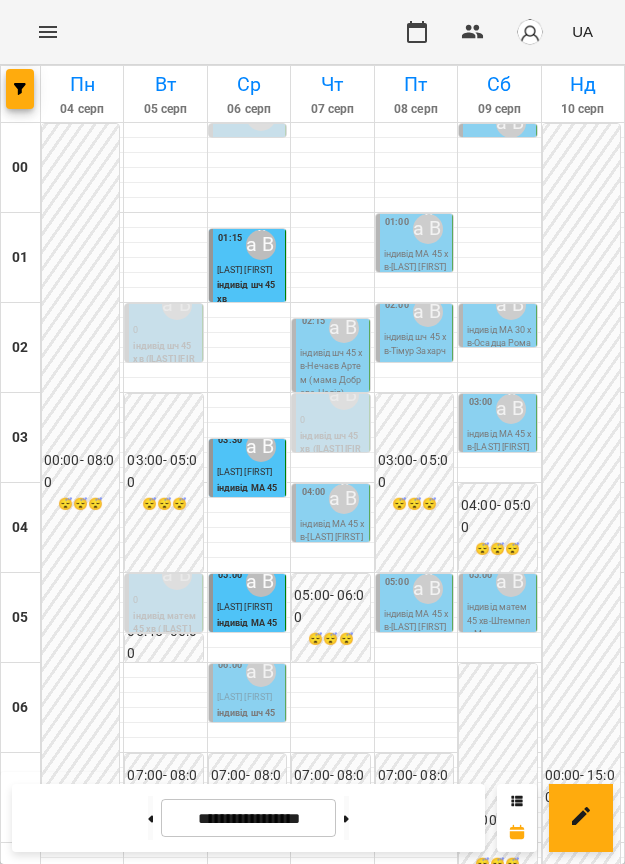 click on "[FIRST] [LAST]" at bounding box center (244, 697) 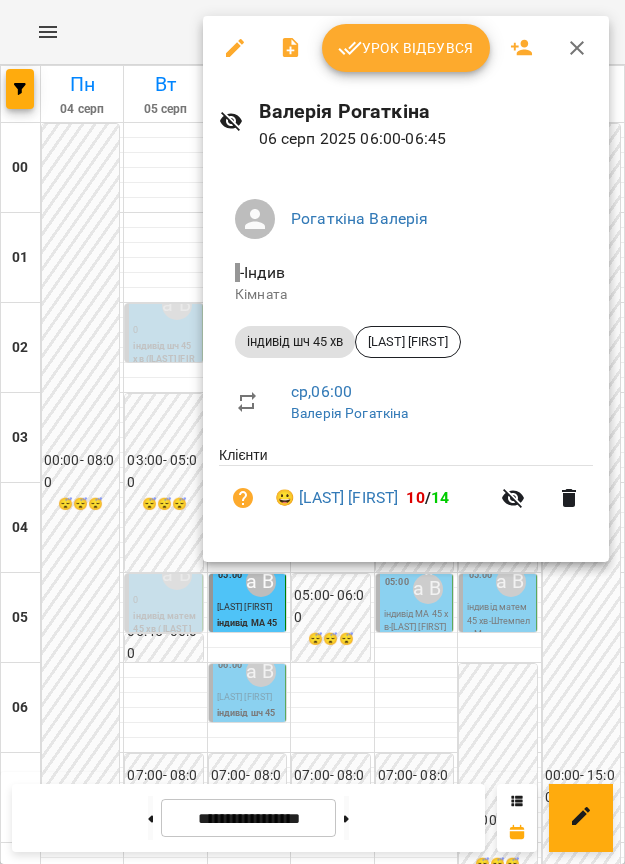 click at bounding box center (235, 48) 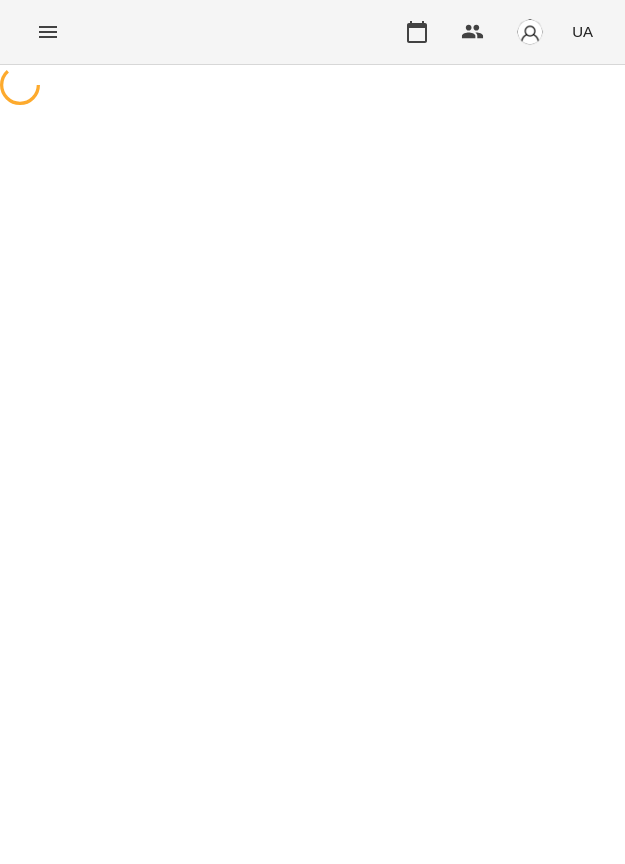 select on "**********" 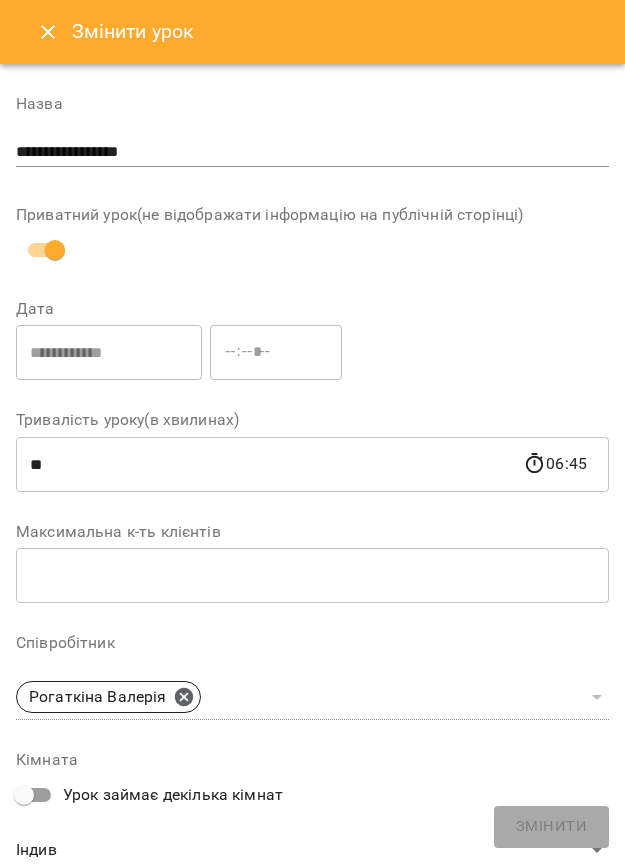 click 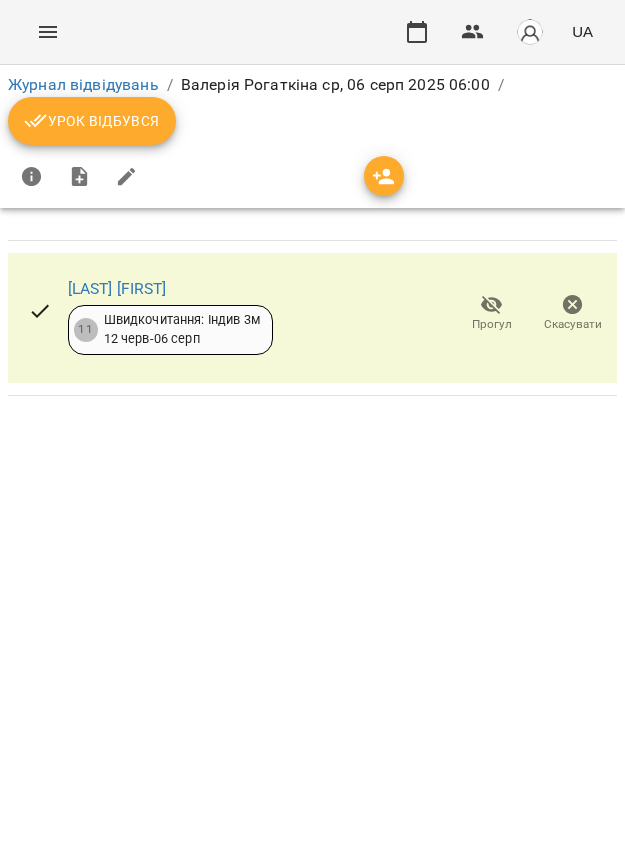 click on "Скасувати" at bounding box center [573, 324] 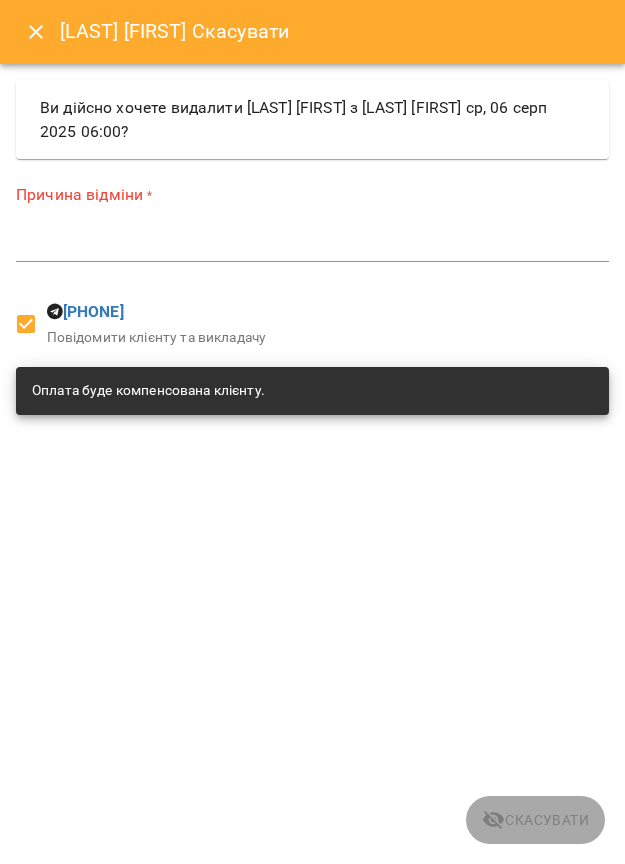 click on "Причина відміни   * *" at bounding box center (312, 226) 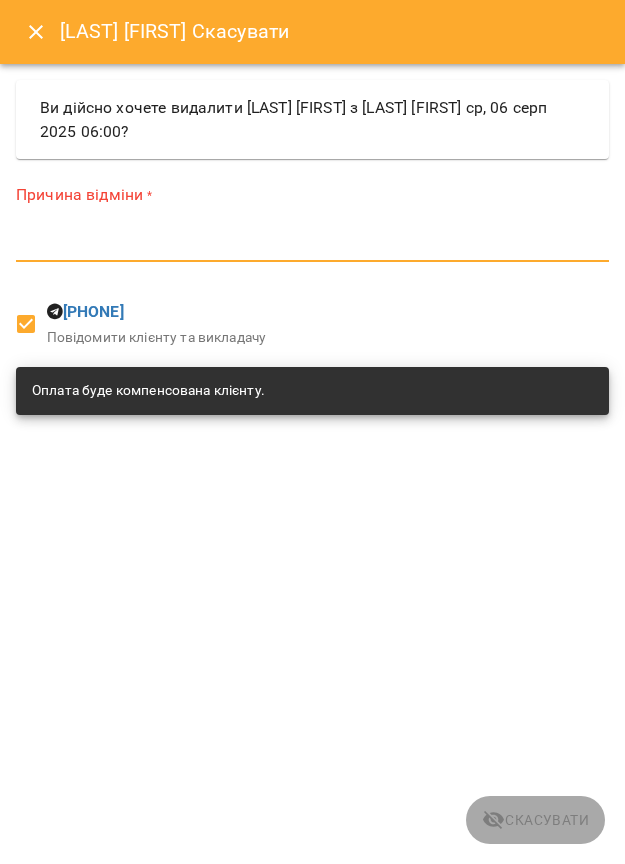 click at bounding box center (312, 245) 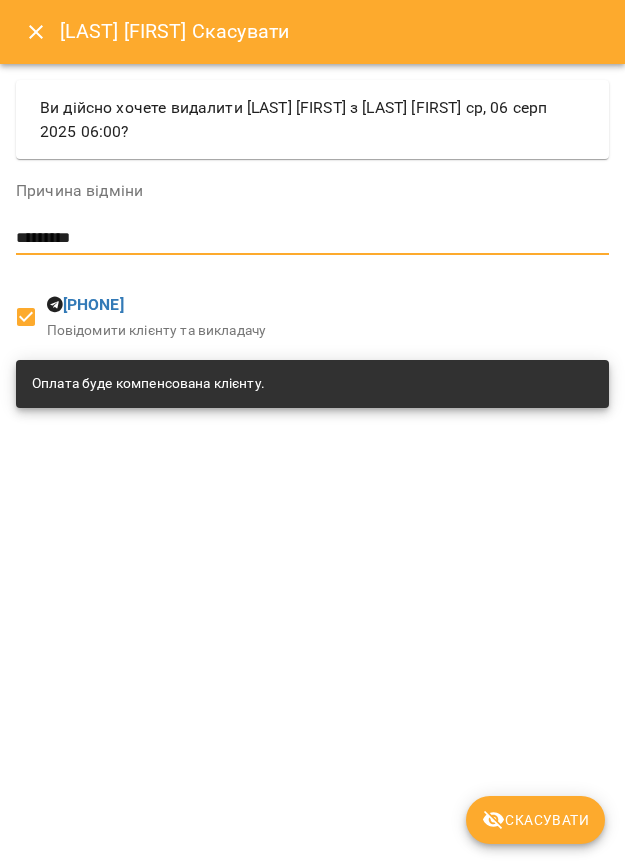 type on "*********" 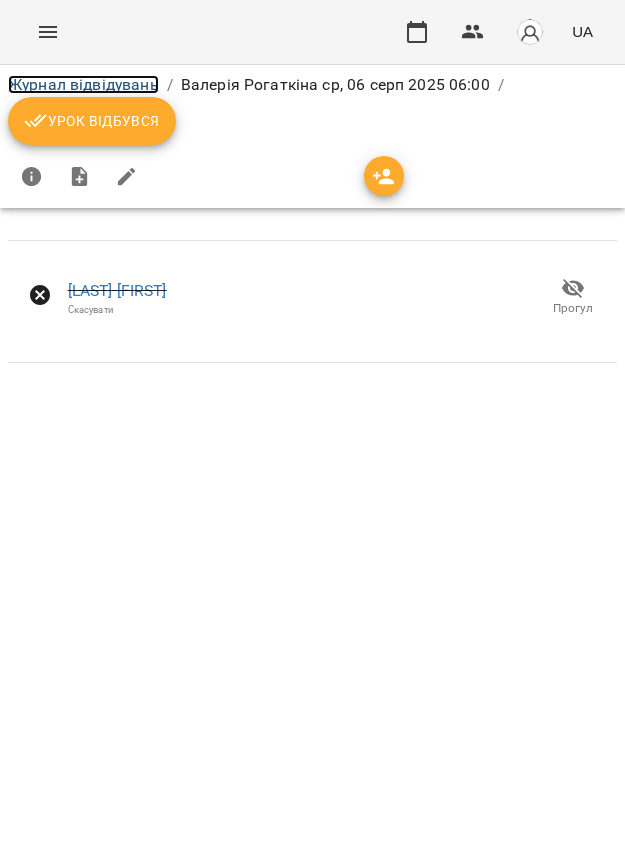 click on "Журнал відвідувань" at bounding box center (83, 84) 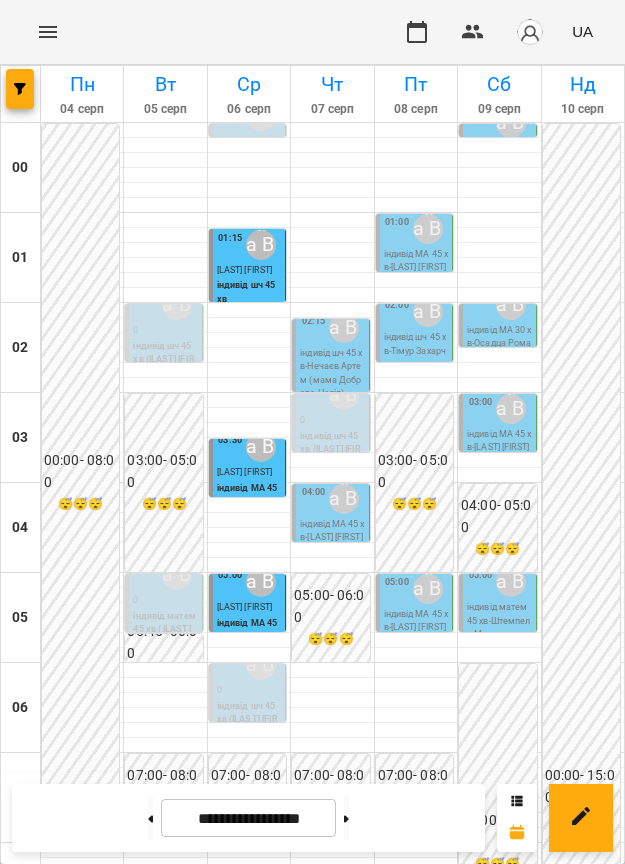 scroll, scrollTop: 1500, scrollLeft: 0, axis: vertical 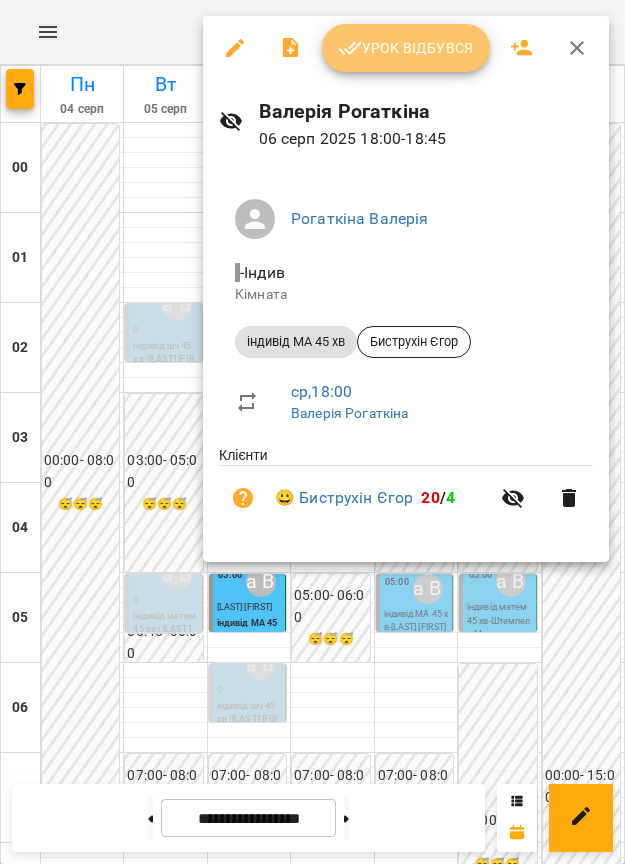 click on "Урок відбувся" at bounding box center [406, 48] 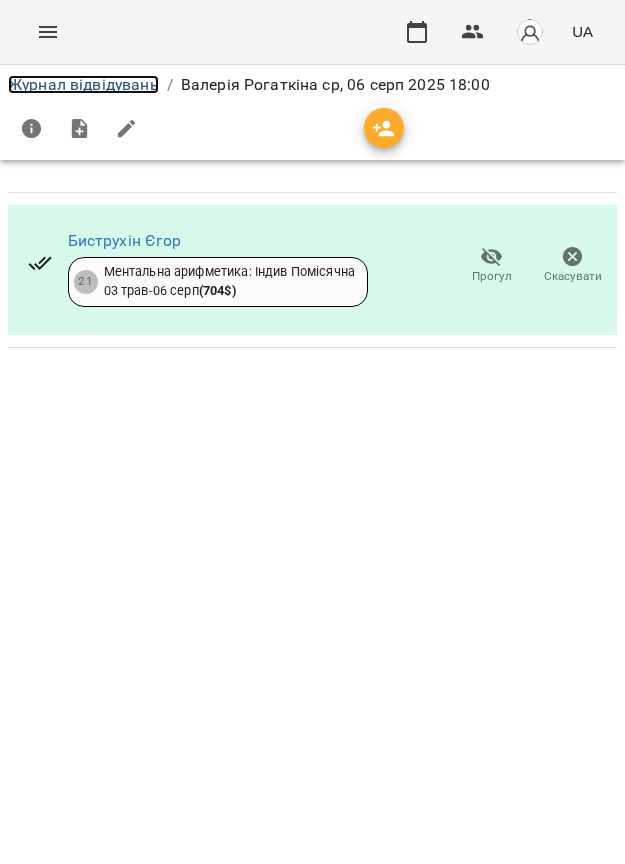 click on "Журнал відвідувань" at bounding box center [83, 84] 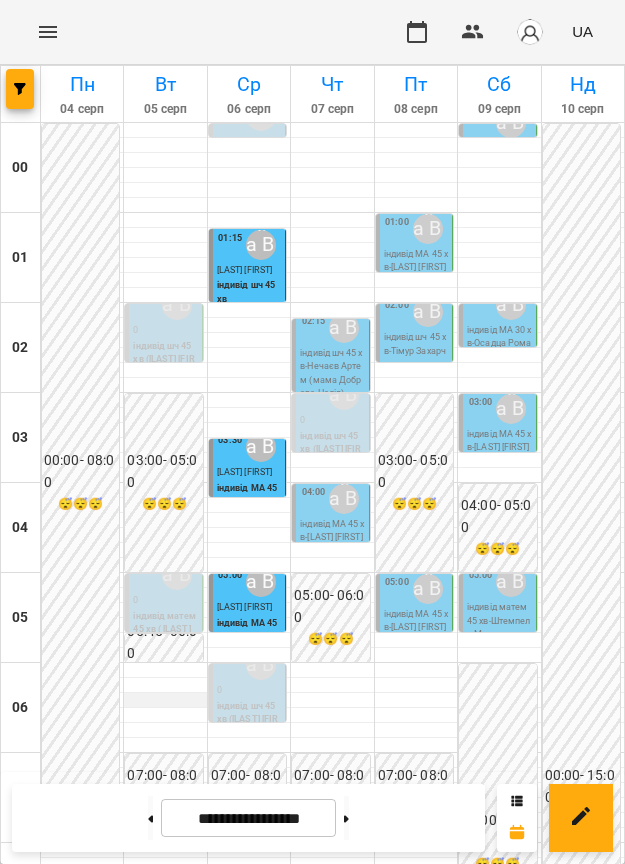 scroll, scrollTop: 1509, scrollLeft: 0, axis: vertical 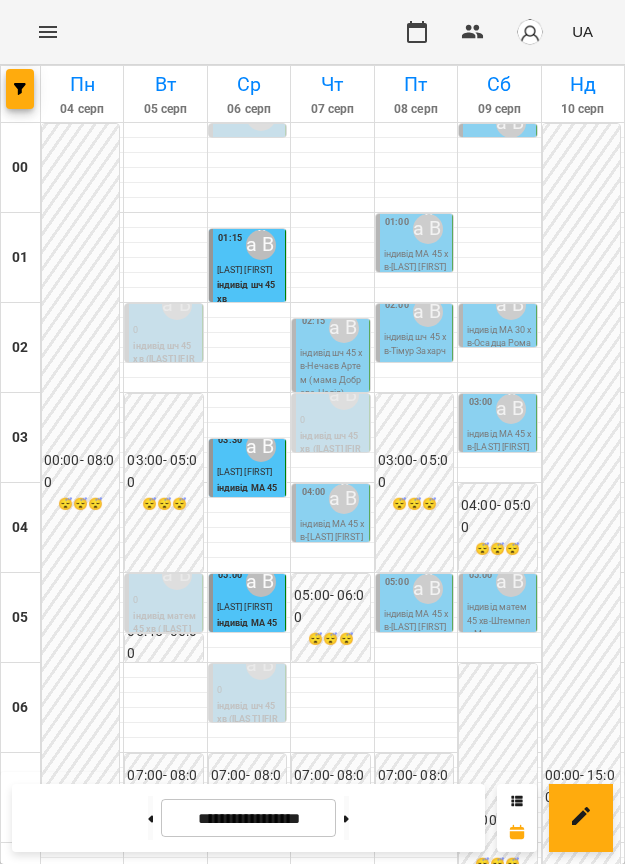 click on "Рудницький Ігор" at bounding box center [249, 2227] 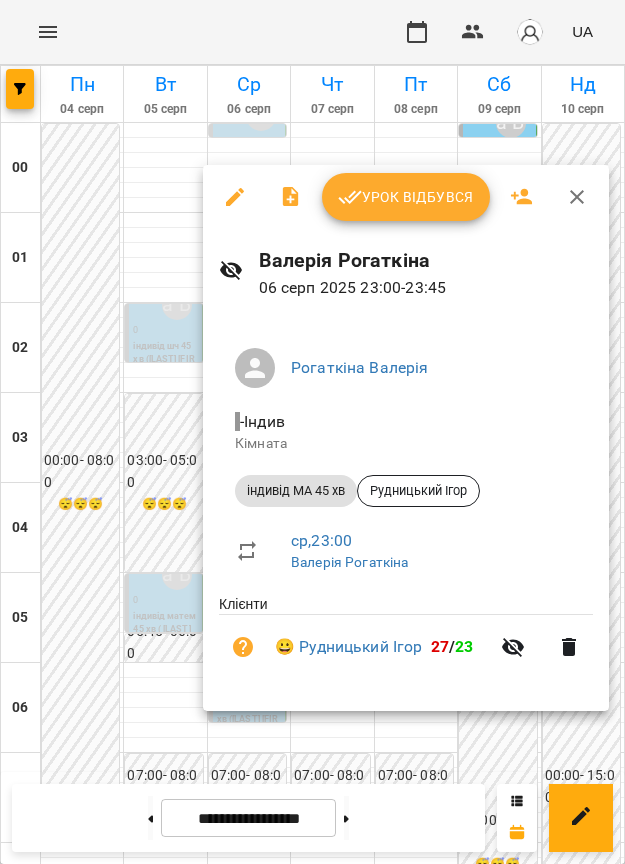 click at bounding box center [312, 432] 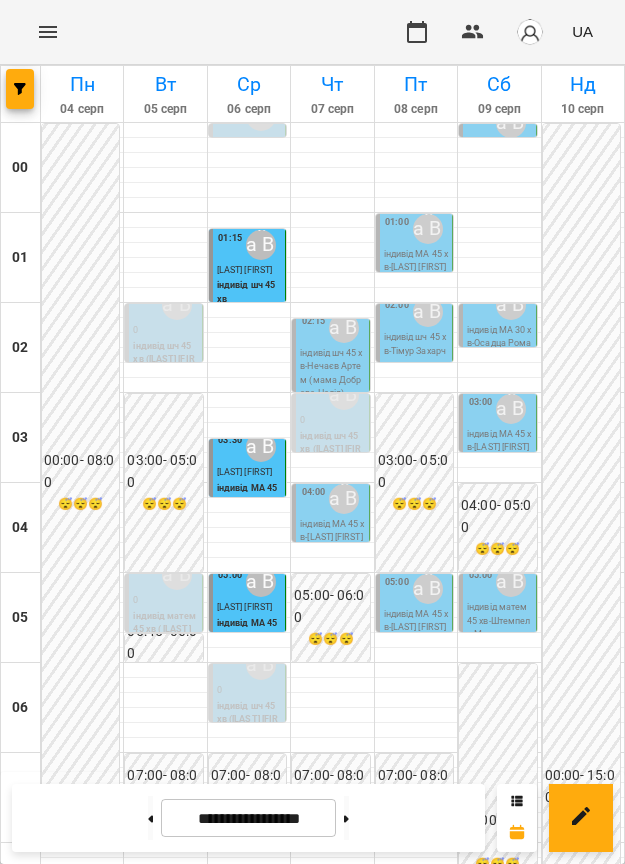 scroll, scrollTop: 1509, scrollLeft: 0, axis: vertical 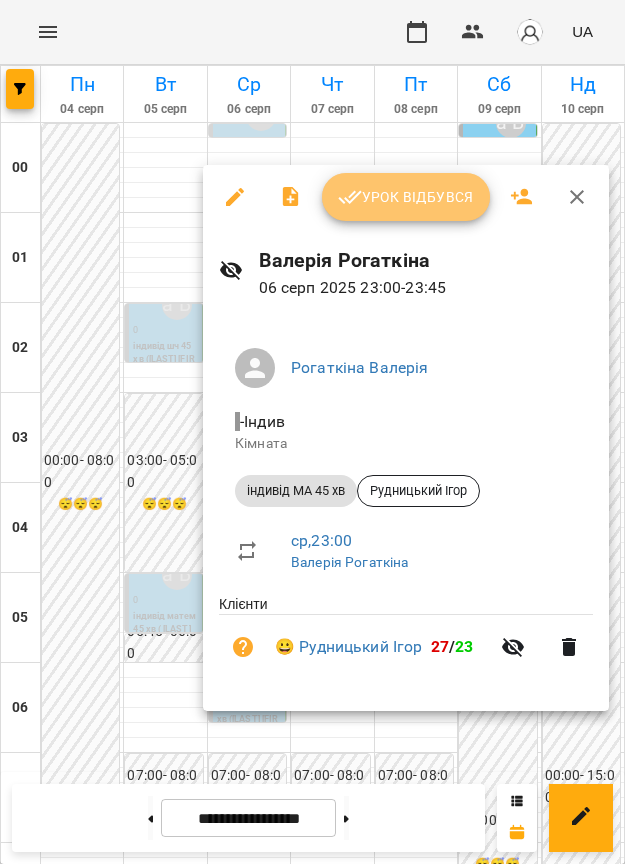 click 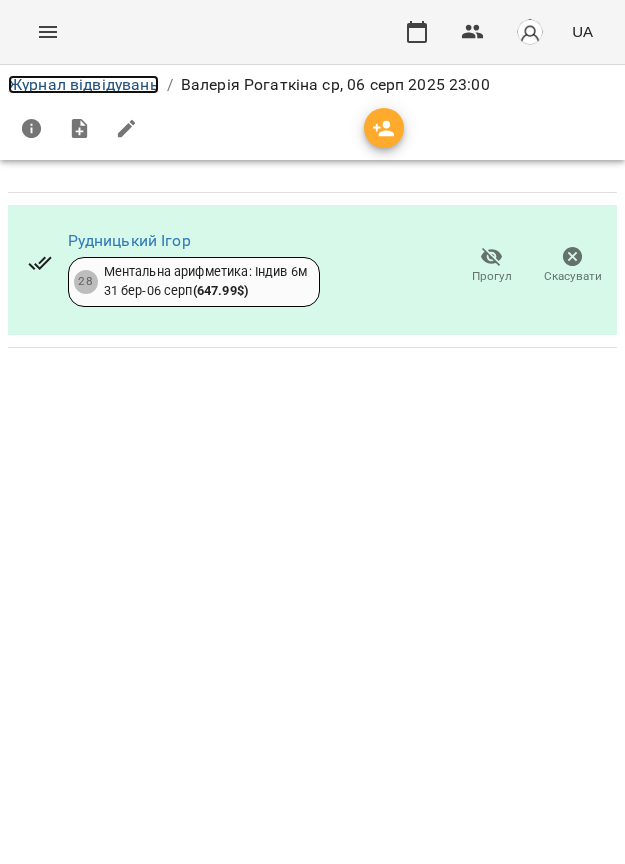 click on "Журнал відвідувань" at bounding box center [83, 84] 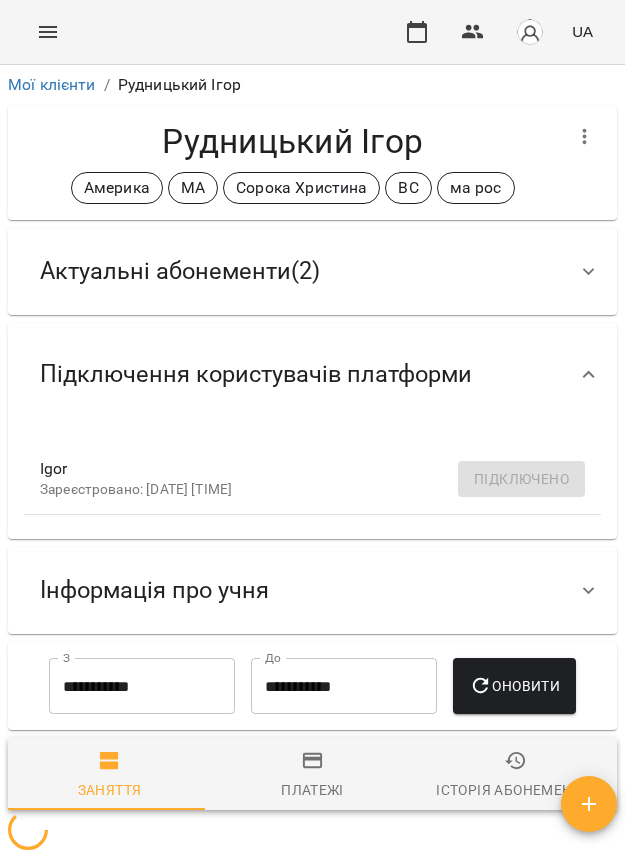 scroll, scrollTop: 0, scrollLeft: 0, axis: both 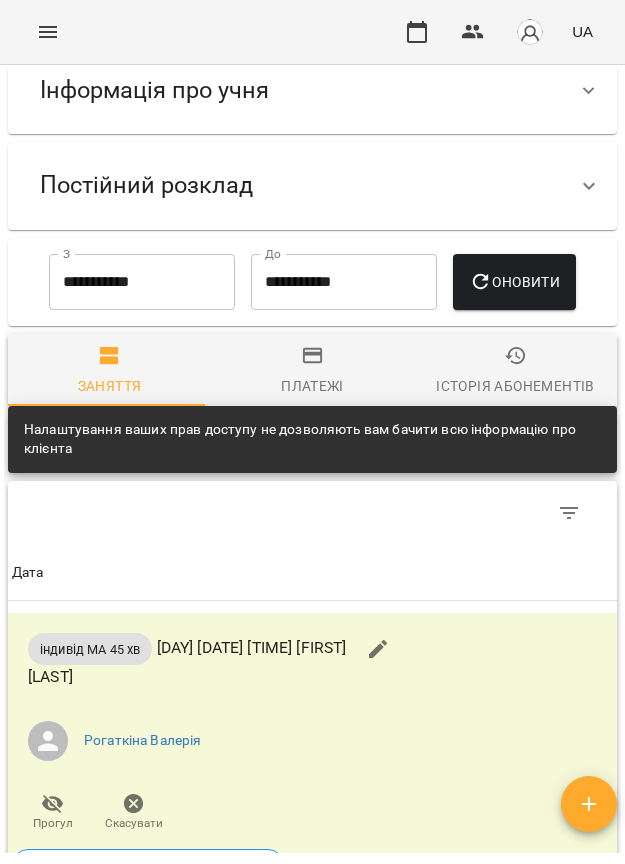 click on "Інформація про учня" at bounding box center (154, 90) 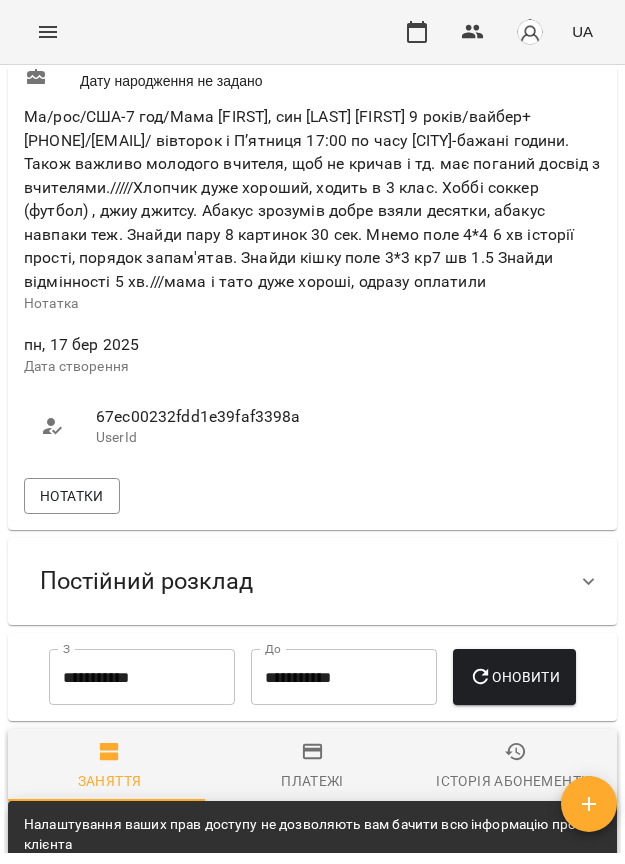 scroll, scrollTop: 1000, scrollLeft: 0, axis: vertical 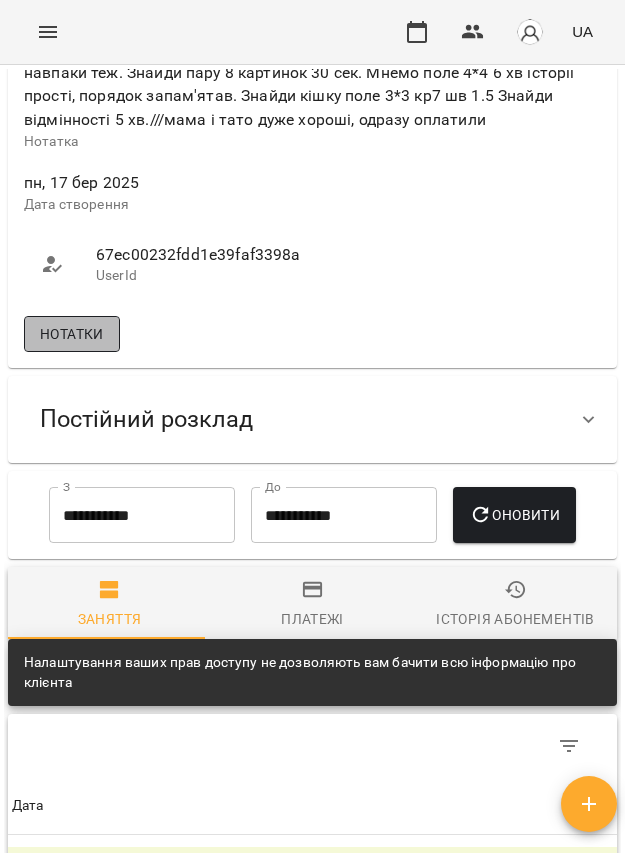 click on "Нотатки" at bounding box center (72, 334) 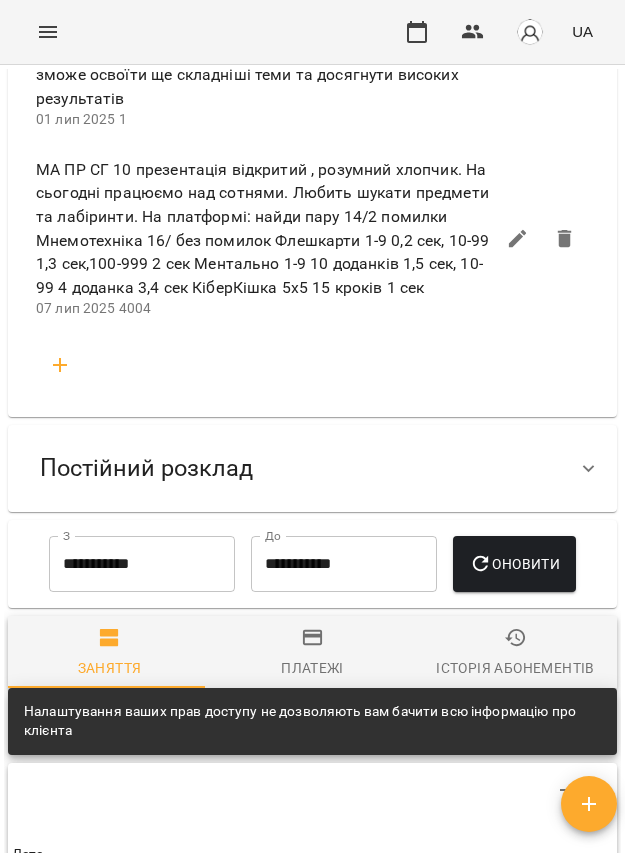 scroll, scrollTop: 2000, scrollLeft: 0, axis: vertical 